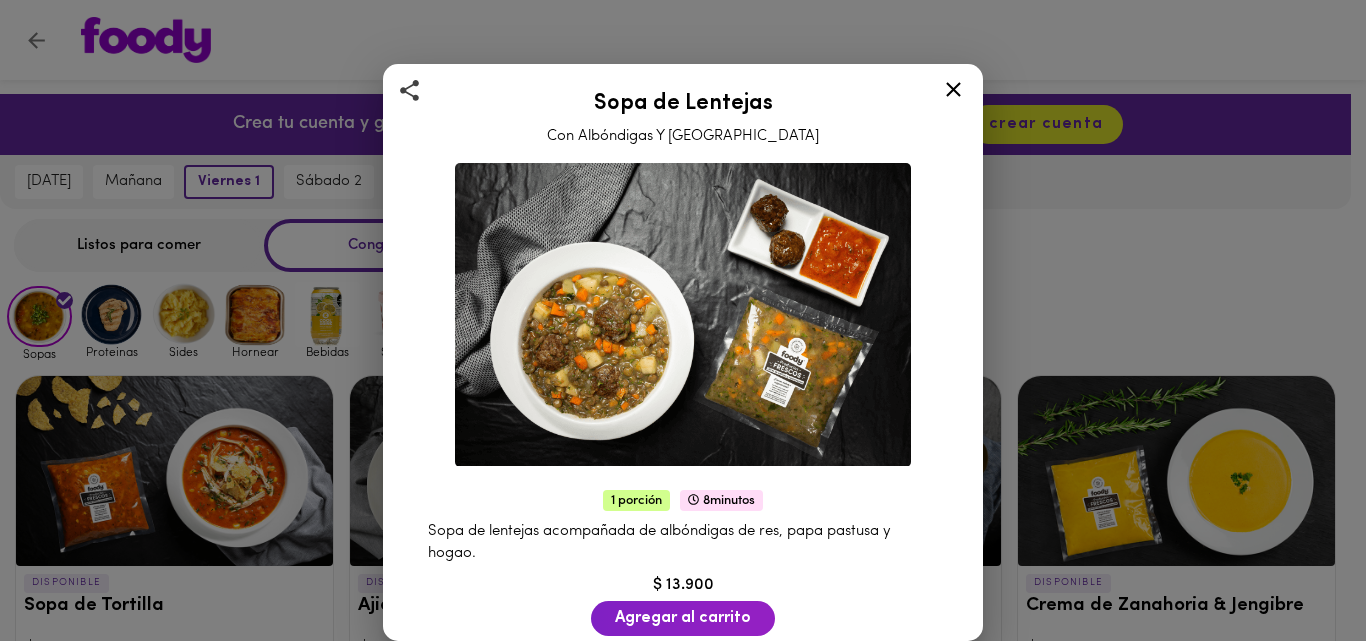 scroll, scrollTop: 651, scrollLeft: 0, axis: vertical 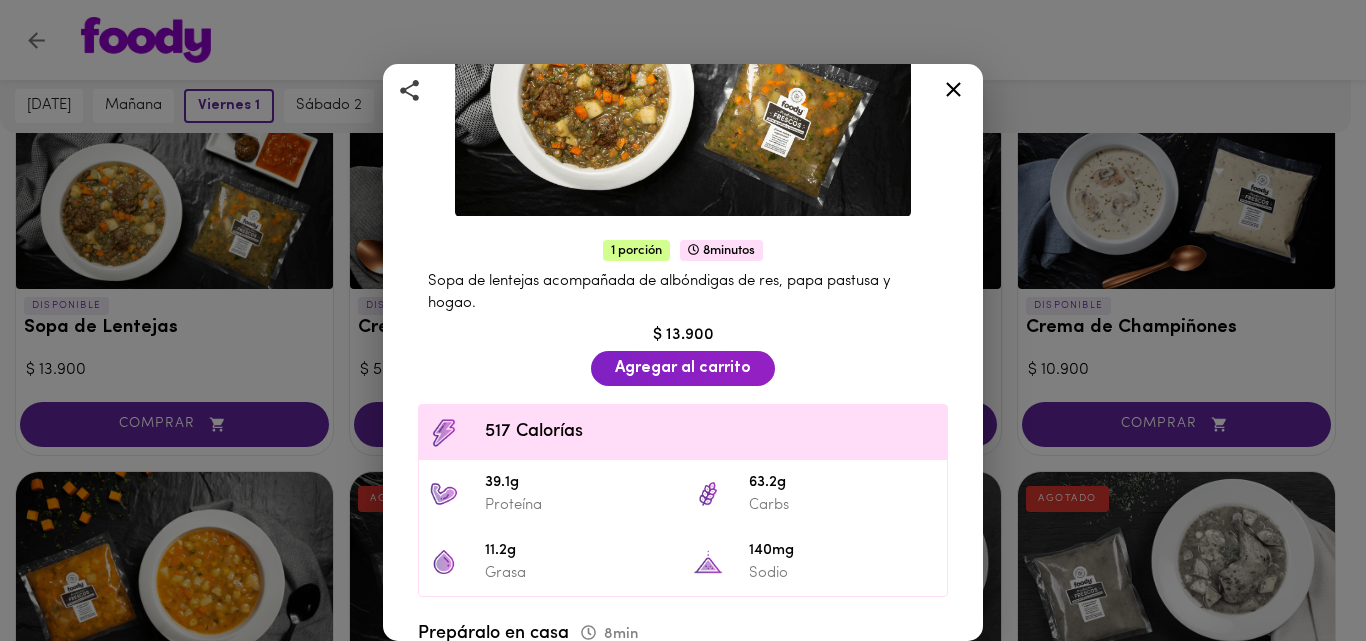 click 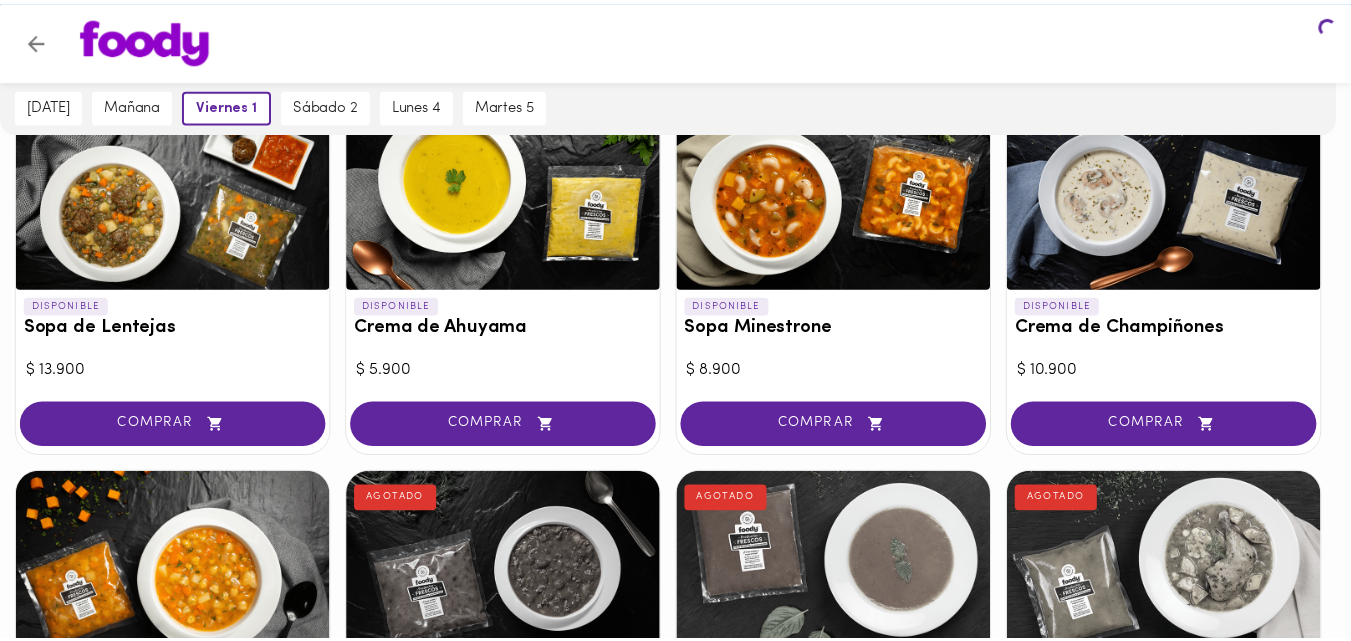 scroll, scrollTop: 0, scrollLeft: 0, axis: both 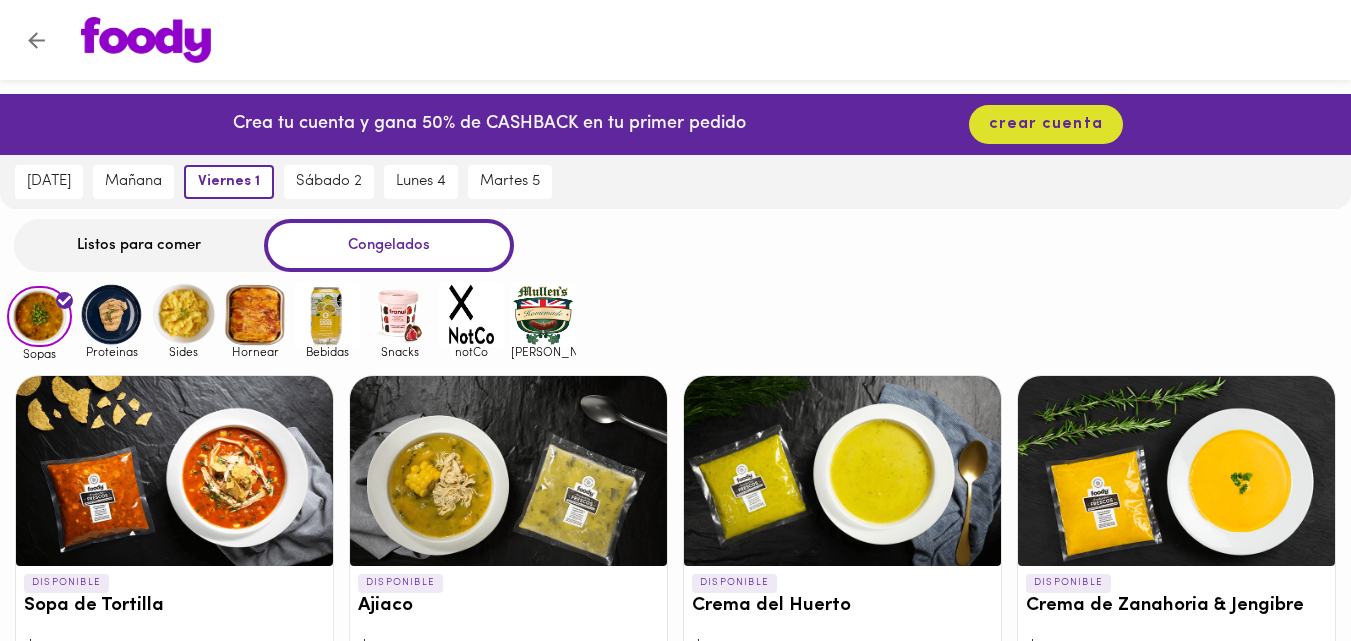 click on "Listos para comer" at bounding box center (139, 245) 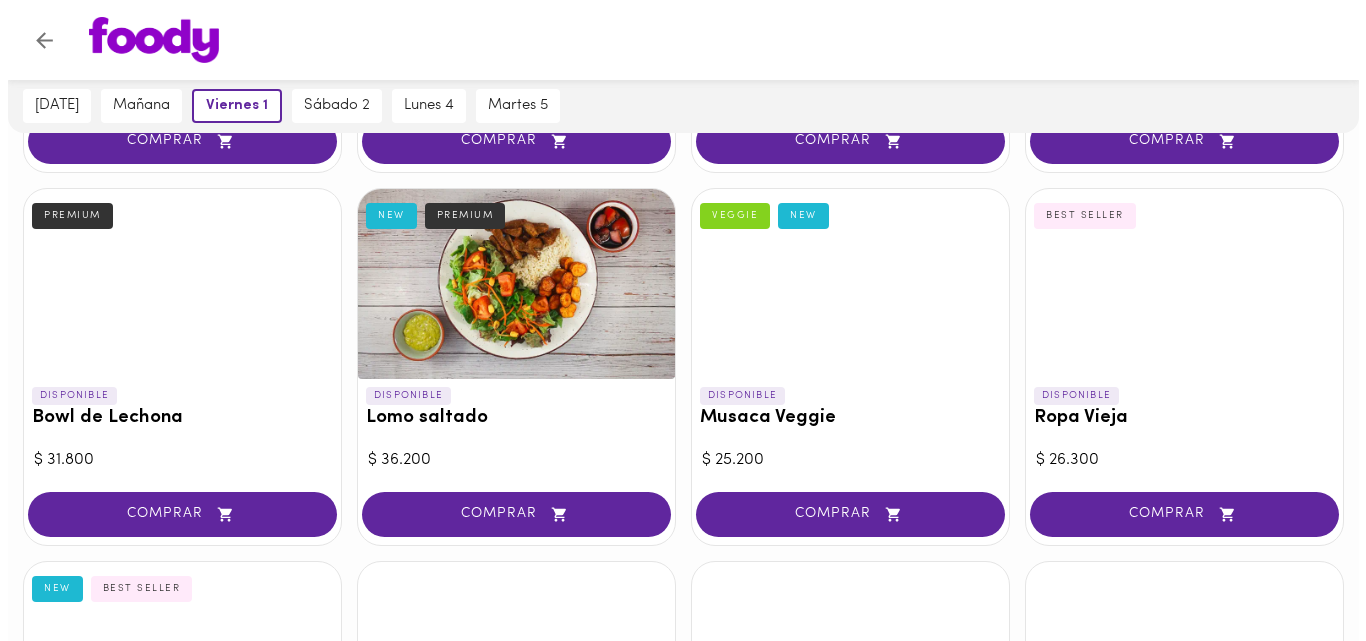 scroll, scrollTop: 487, scrollLeft: 0, axis: vertical 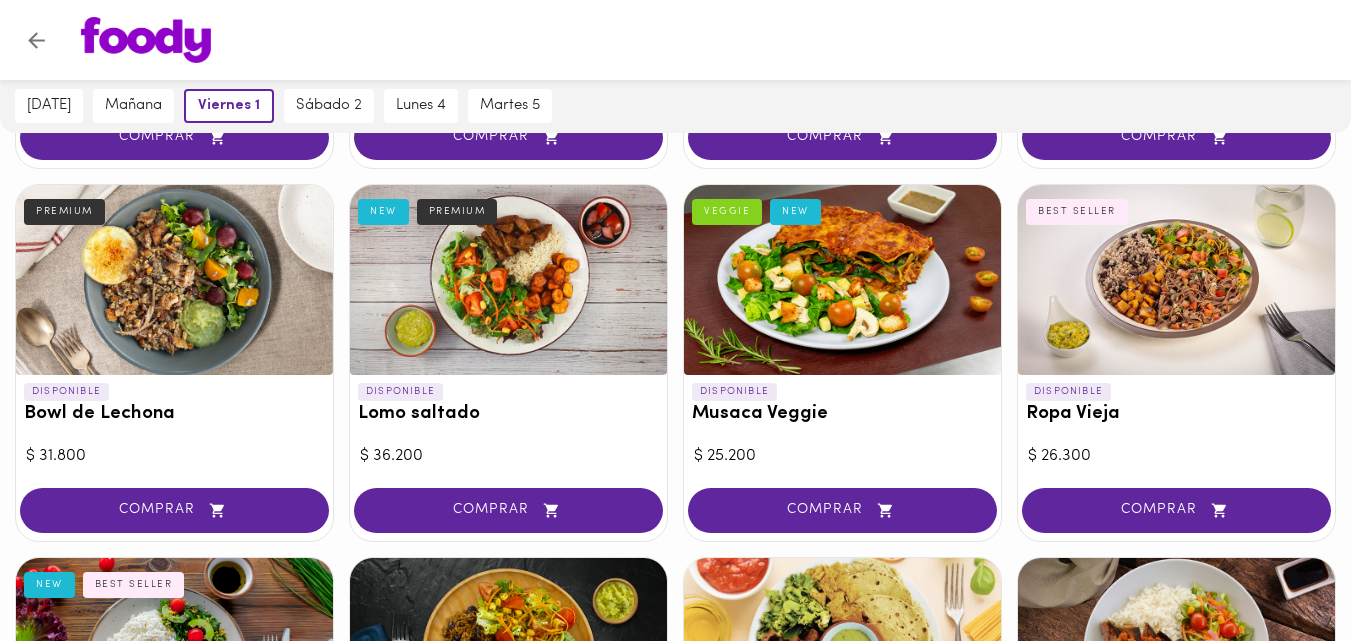 click at bounding box center (1176, 280) 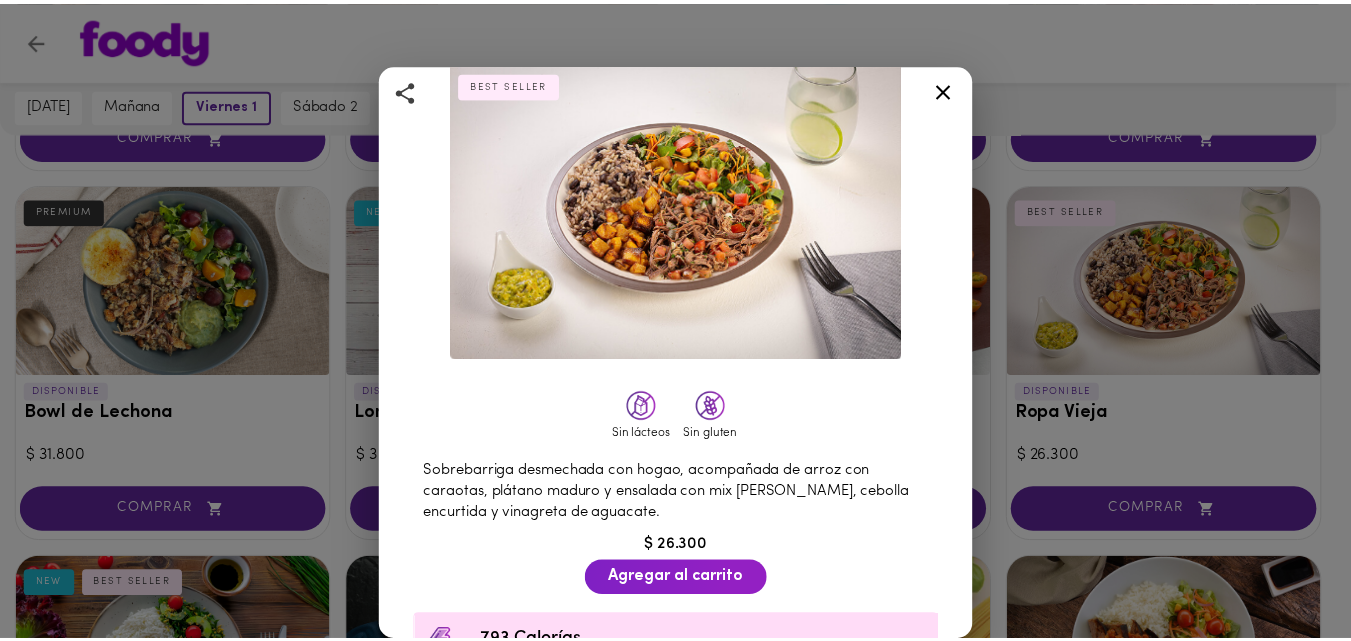 scroll, scrollTop: 0, scrollLeft: 0, axis: both 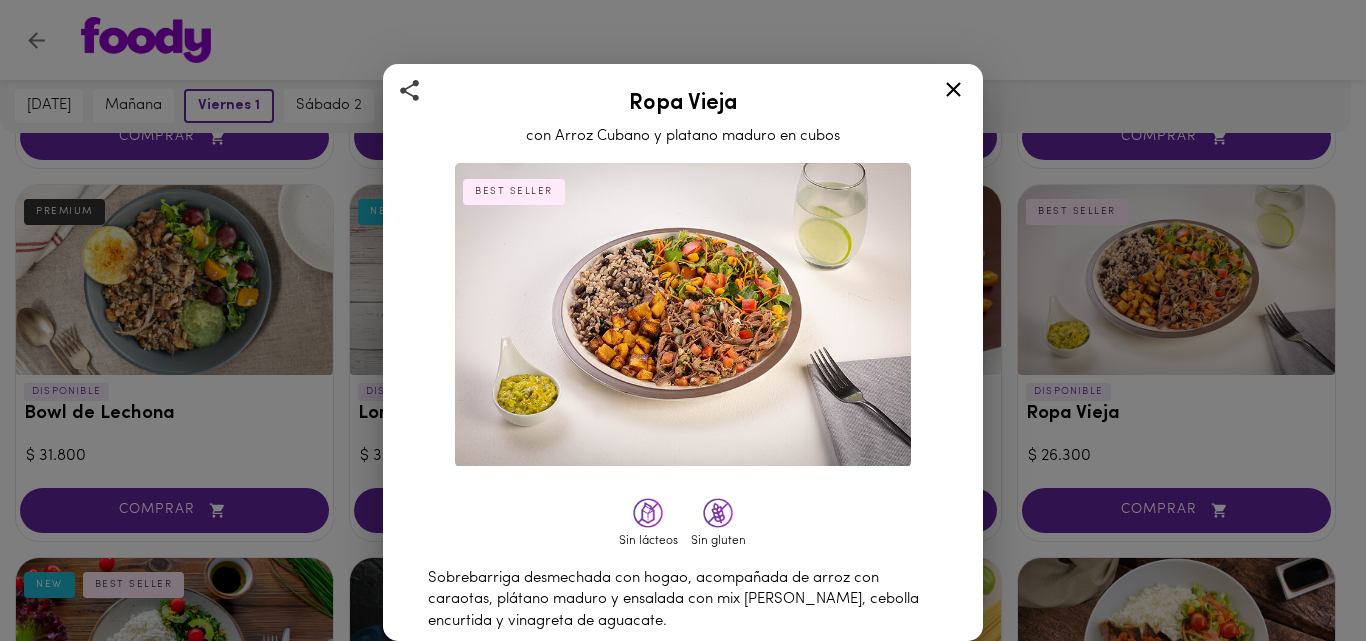 click 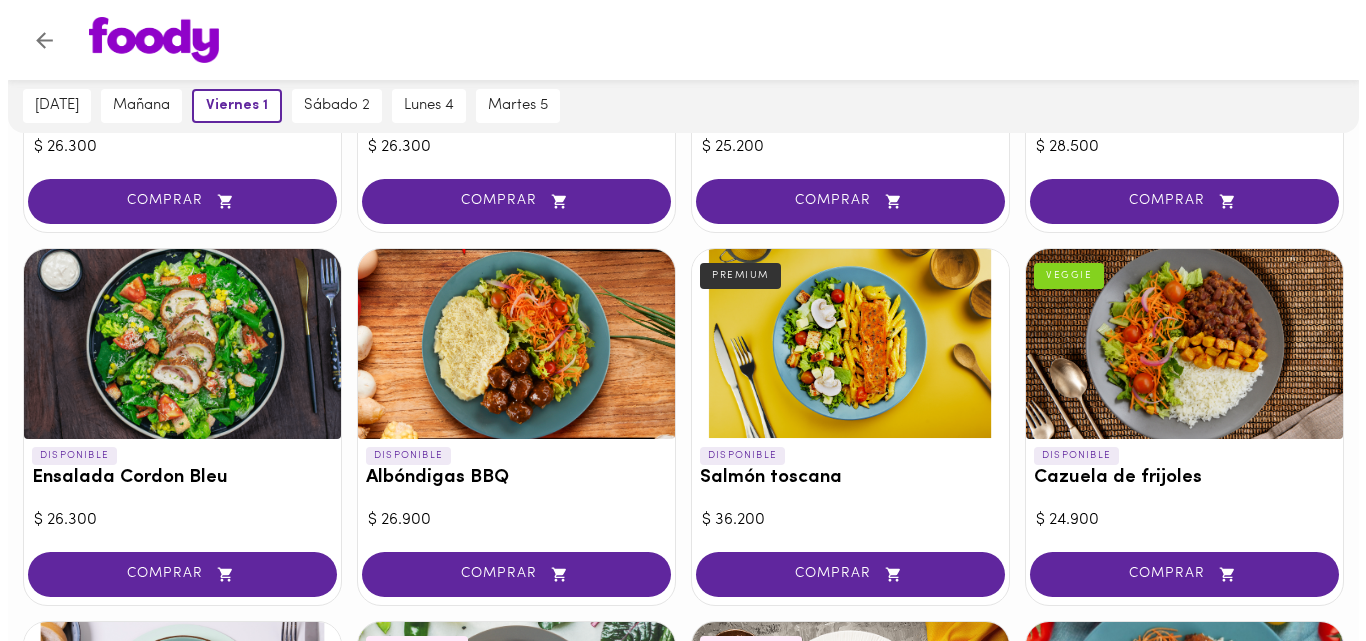 scroll, scrollTop: 1544, scrollLeft: 0, axis: vertical 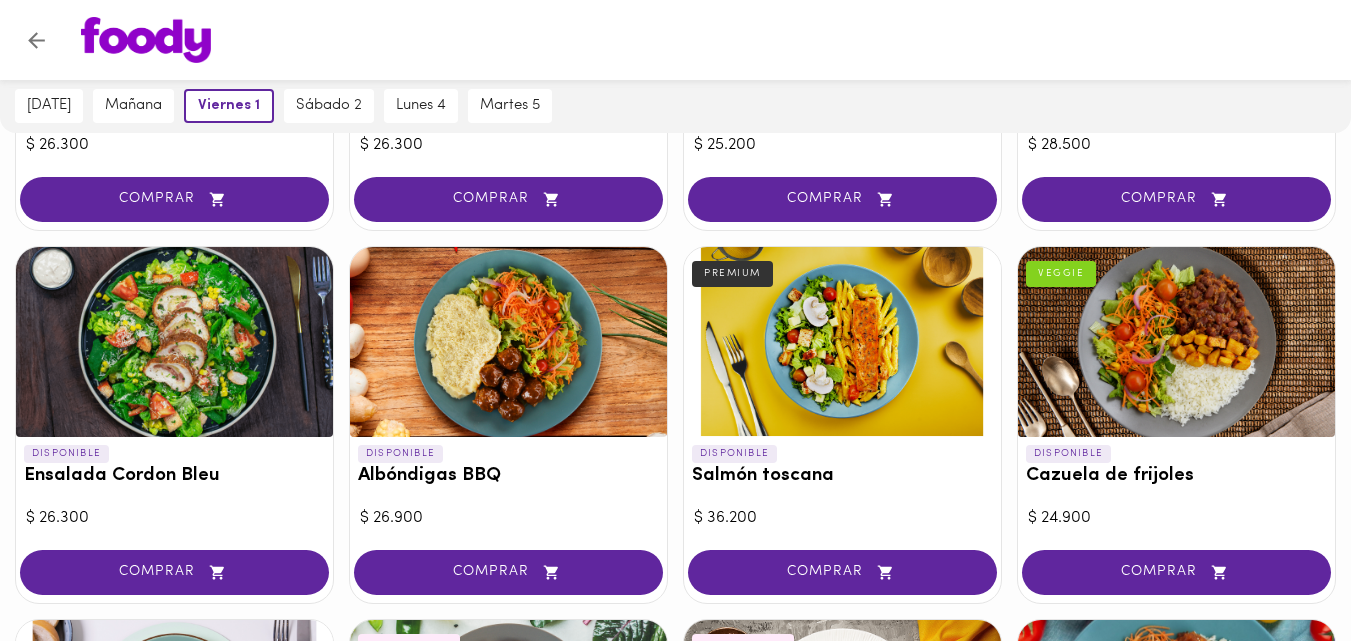 click at bounding box center [174, 342] 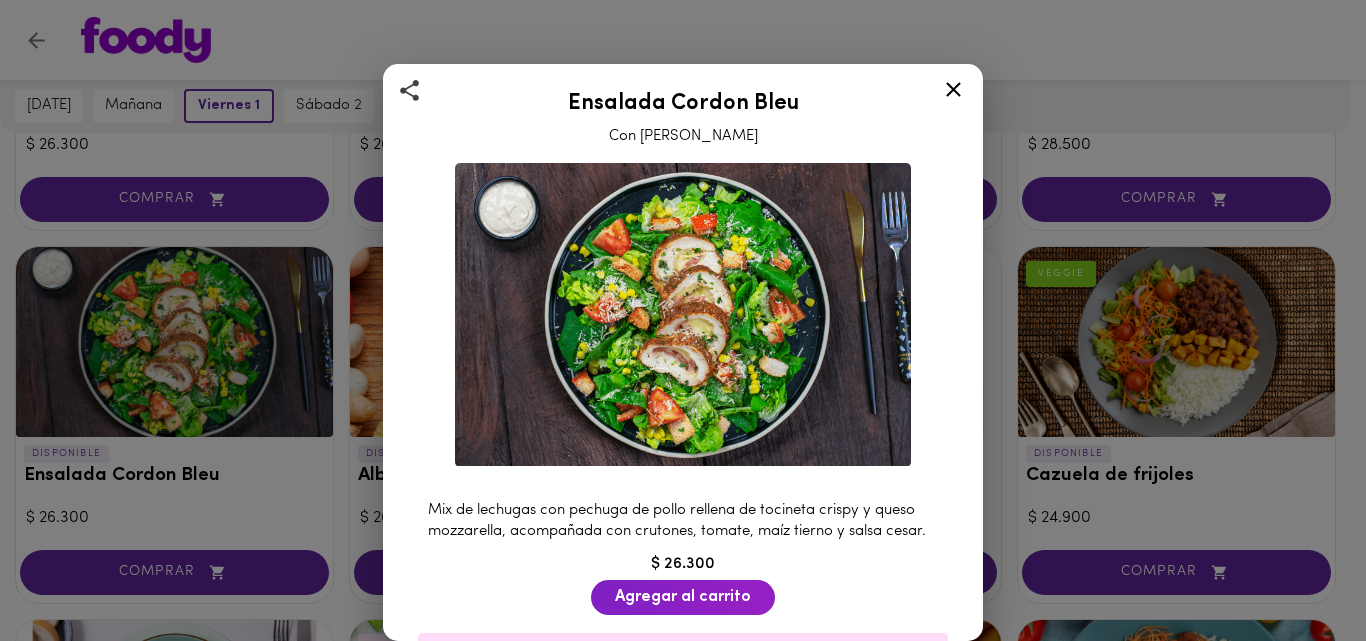 click 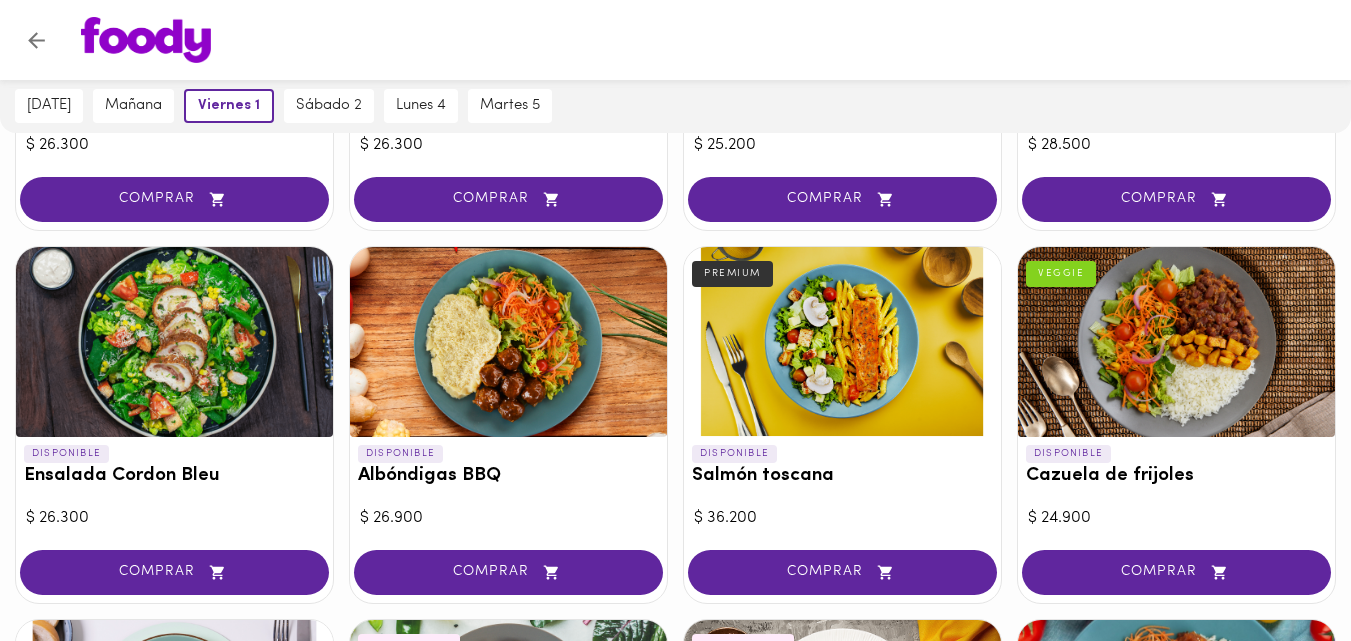 click at bounding box center [174, 342] 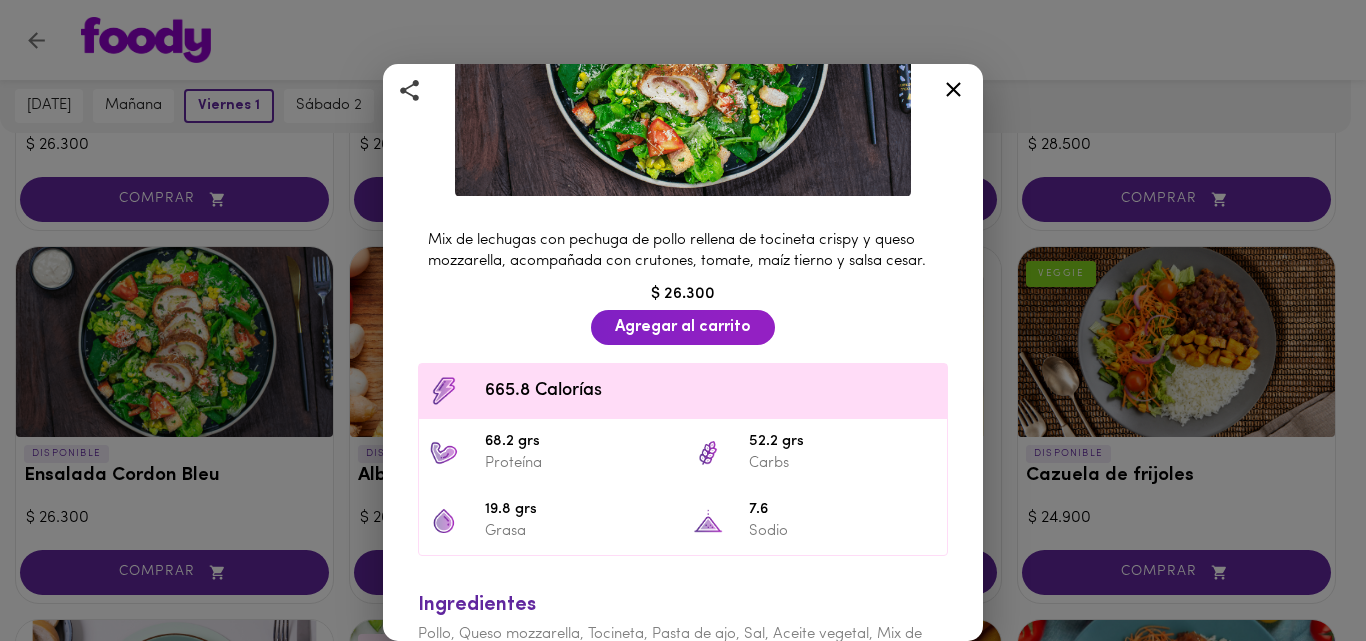 scroll, scrollTop: 288, scrollLeft: 0, axis: vertical 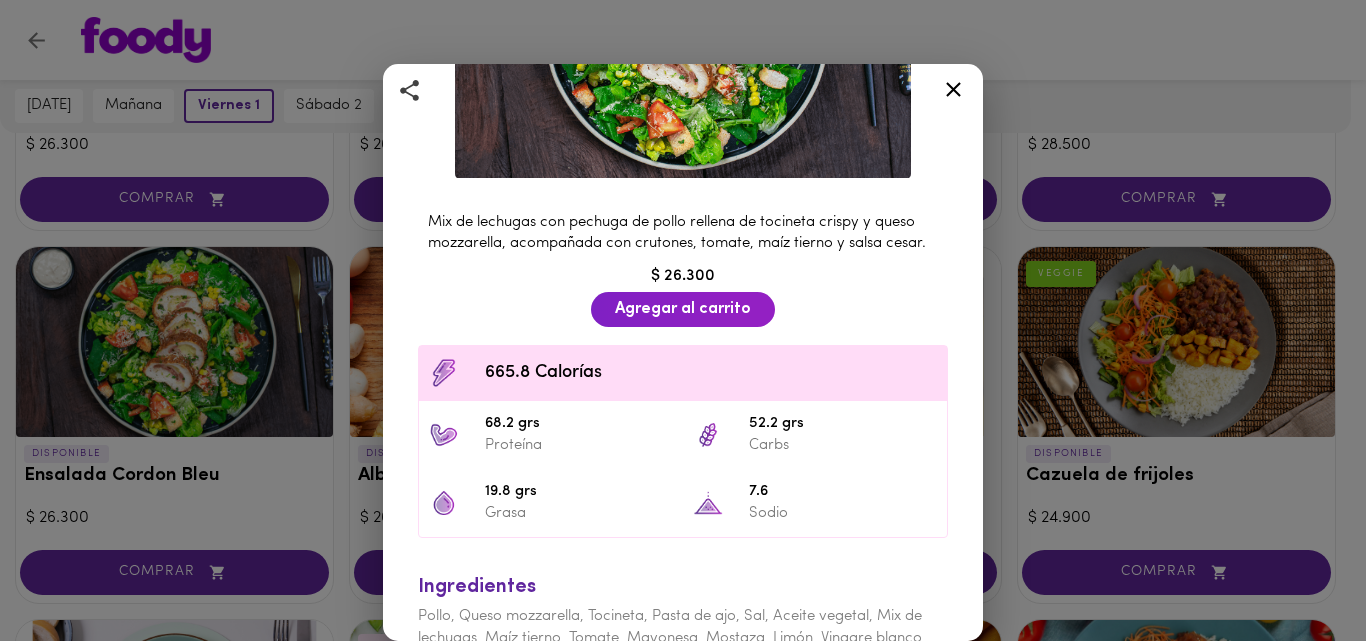 click on "Ensalada Cordon Bleu   Con Aderezo Cesar Mix de lechugas con pechuga de pollo rellena de tocineta crispy y queso mozzarella, acompañada con crutones, tomate, maíz tierno y salsa cesar. $ 26.300 Agregar al carrito 665.8 Calorías 68.2 grs Proteína 52.2 grs Carbs 19.8 grs Grasa 7.6 Sodio Ingredientes Pollo, Queso mozzarella, Tocineta, Pasta de ajo, Sal, Aceite vegetal, Mix de lechugas, Maíz tierno, Tomate, Mayonesa, Mostaza, Limón, Vinagre blanco, Salsa inglesa, Queso parmesano, Pimienta negra, Crutones, Cilantro. Contiene:   Lácteos, Trazas de huevo, Gluten, Mostaza, Procesado en conjunto con frutos secos." at bounding box center (683, 320) 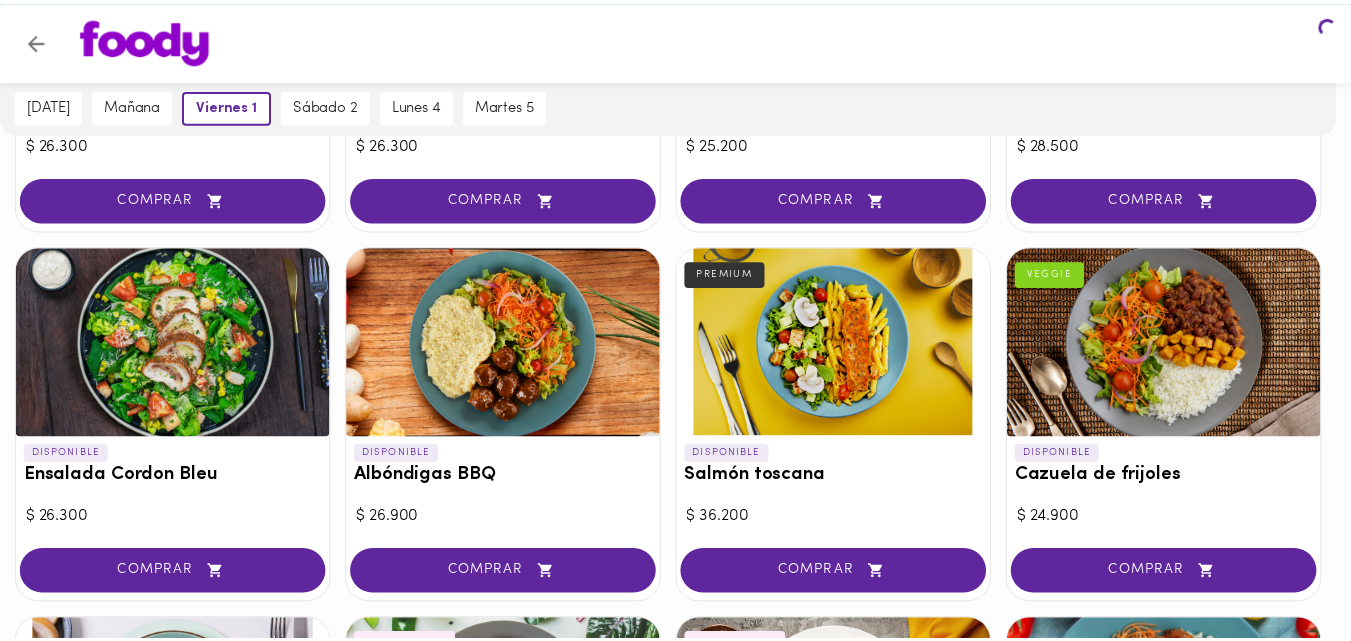 scroll, scrollTop: 0, scrollLeft: 0, axis: both 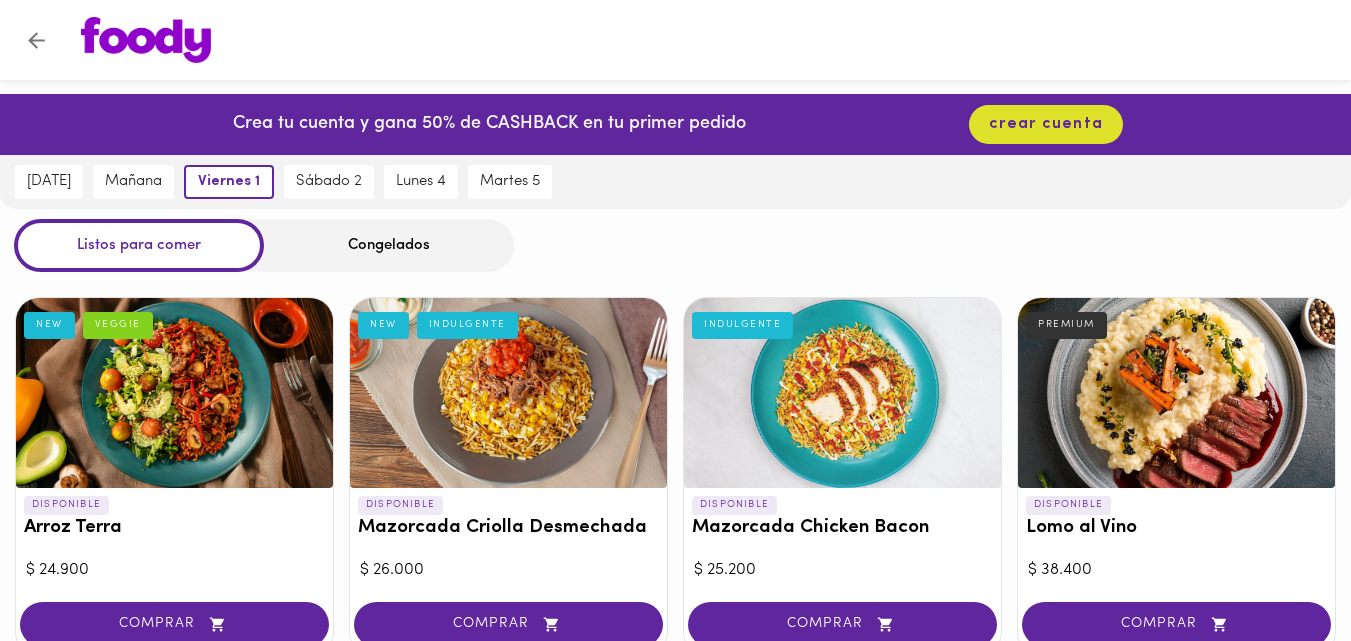 click on "Congelados" at bounding box center [389, 245] 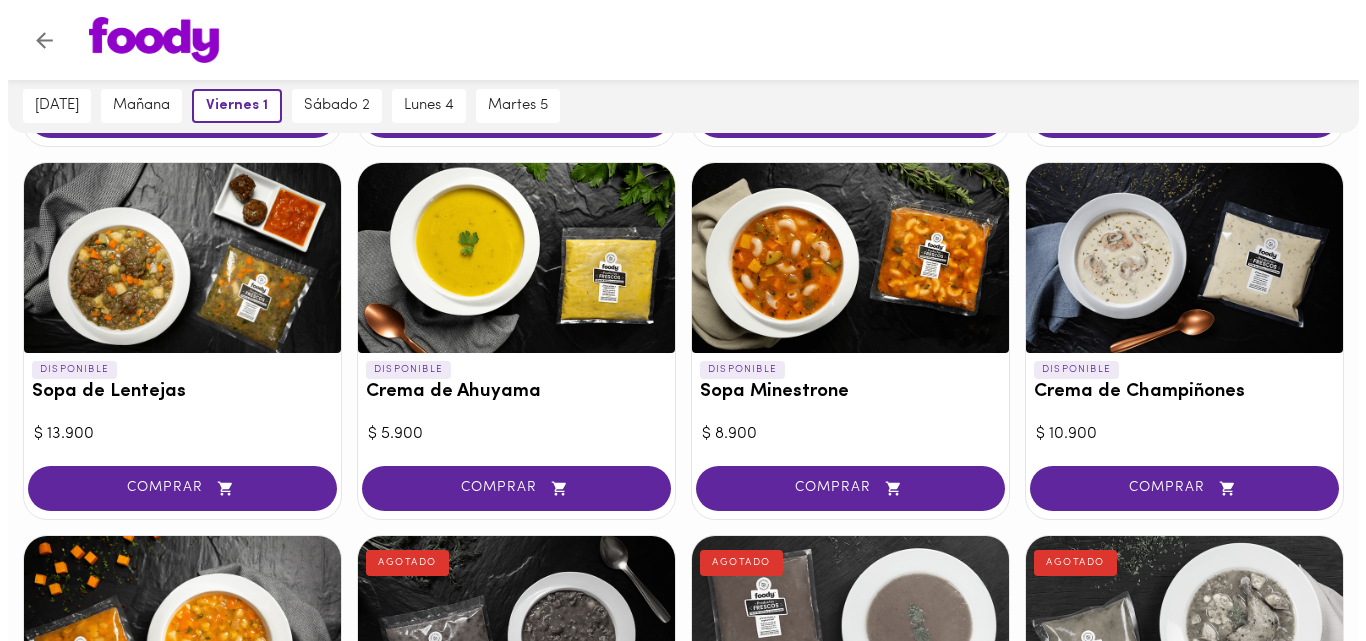 scroll, scrollTop: 586, scrollLeft: 0, axis: vertical 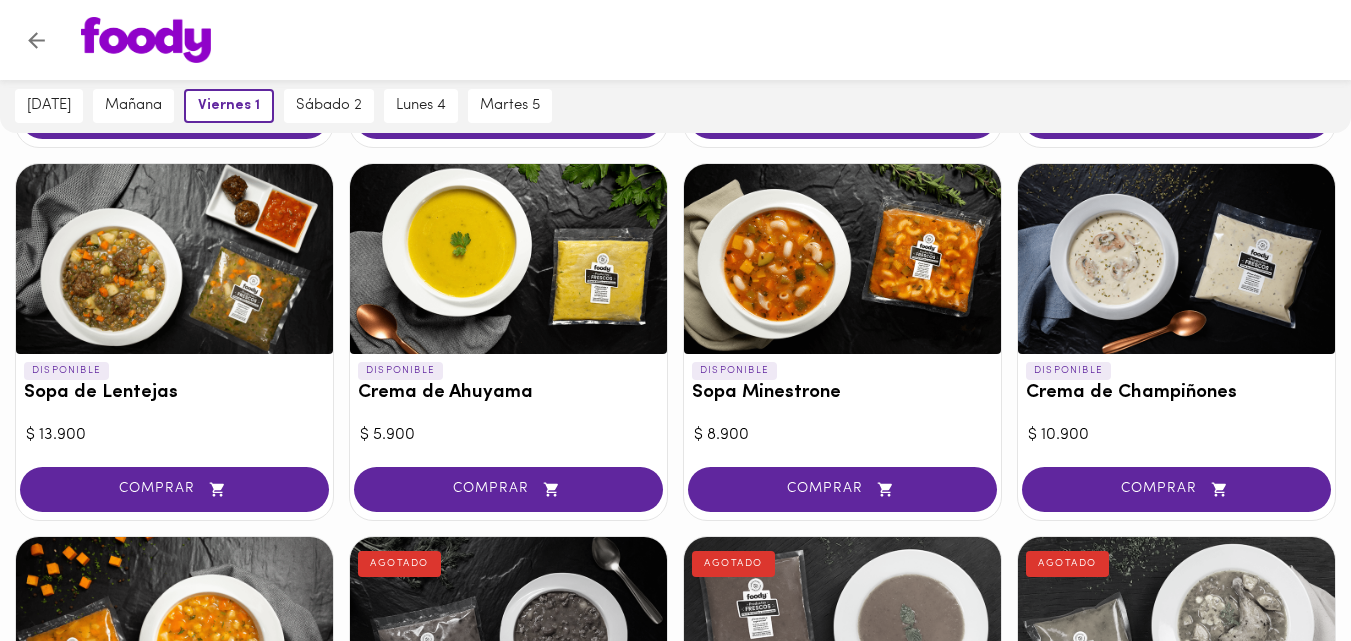 click at bounding box center [842, 259] 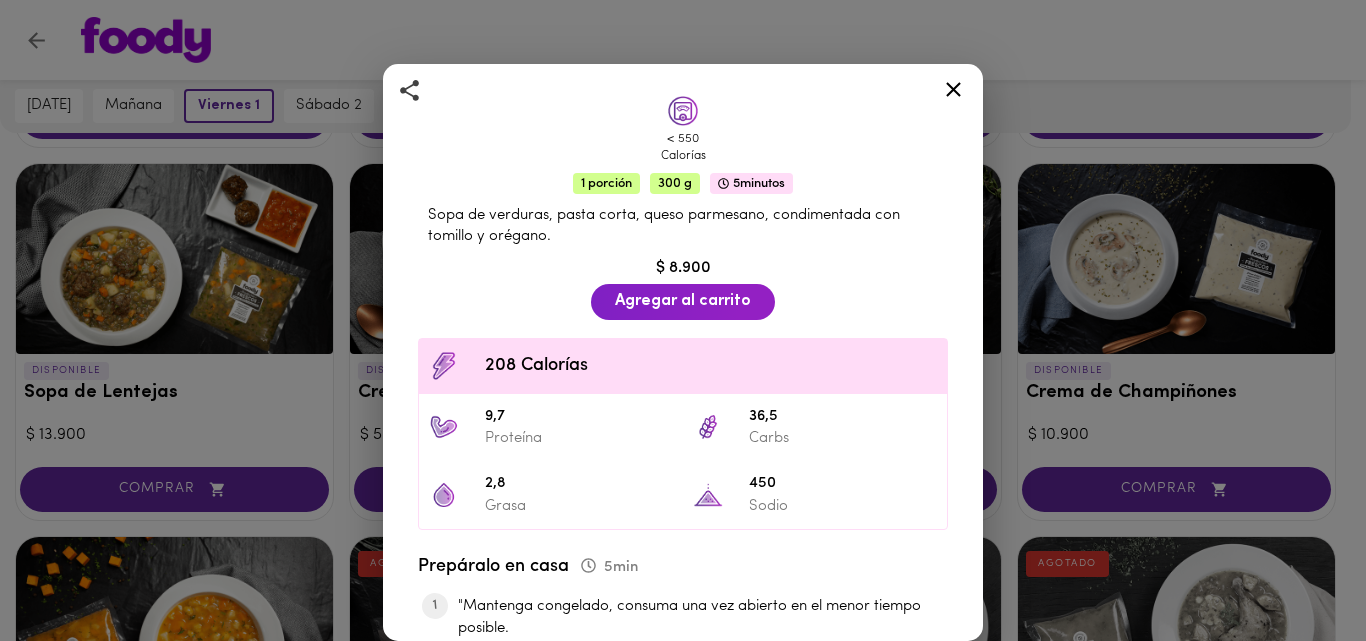 scroll, scrollTop: 306, scrollLeft: 0, axis: vertical 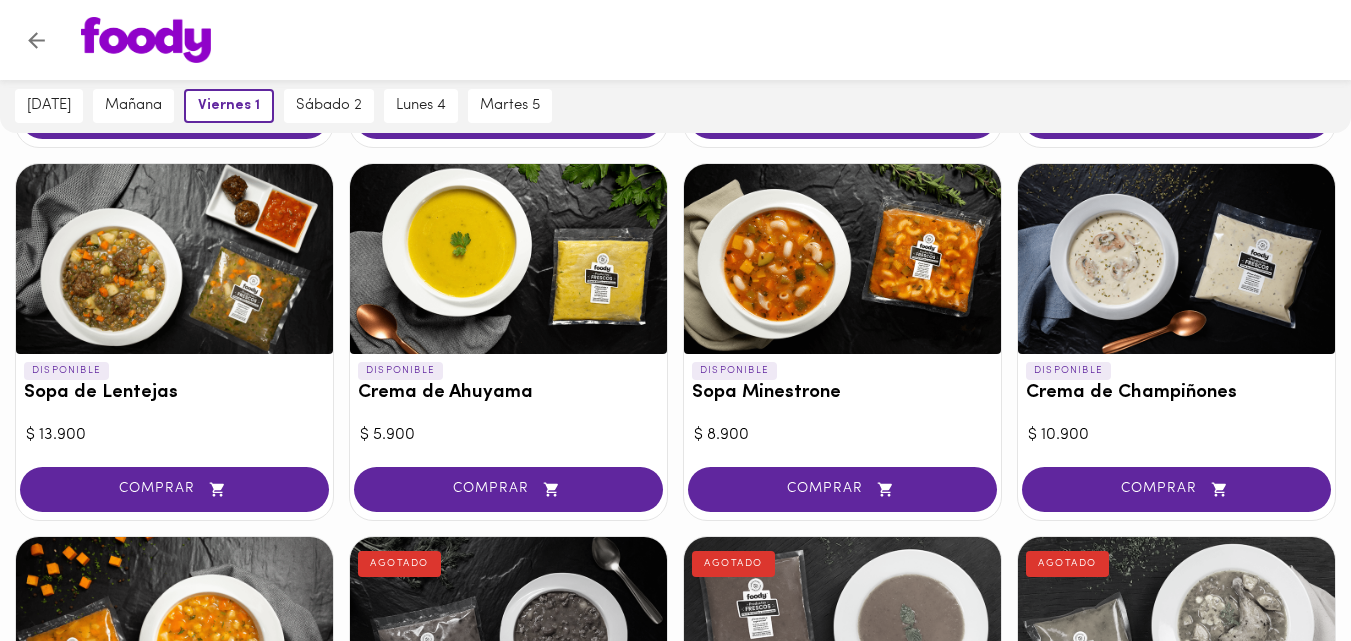 click at bounding box center (842, 259) 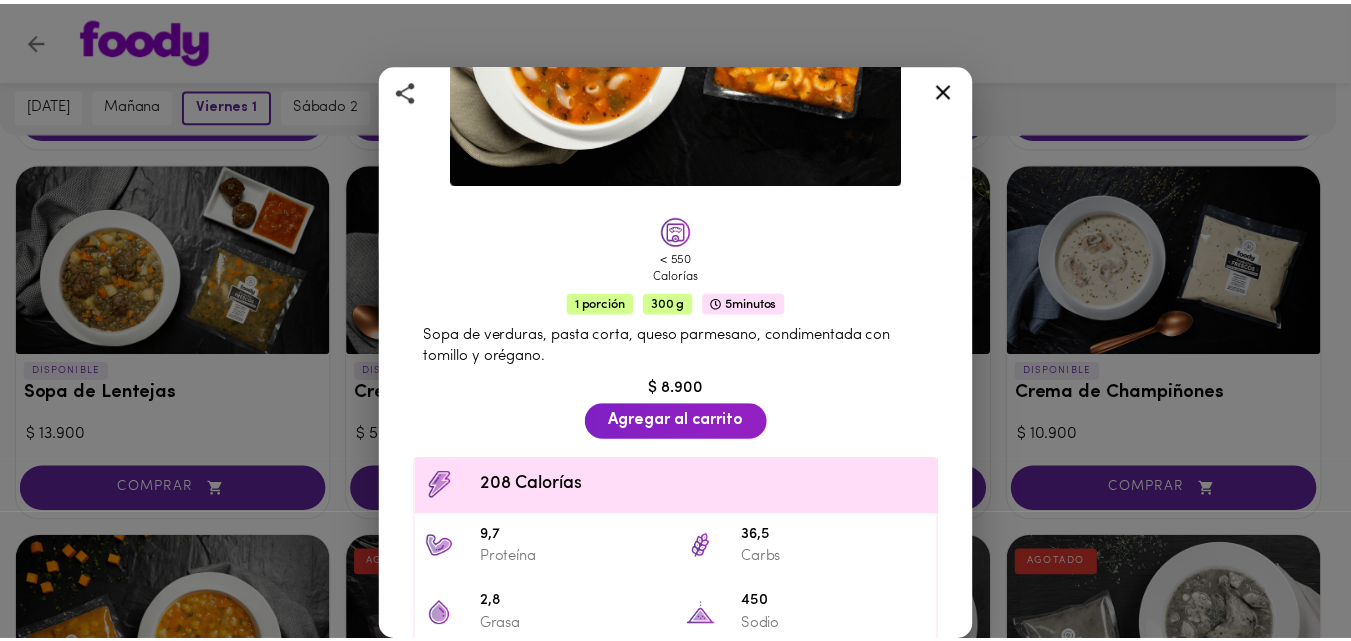 scroll, scrollTop: 0, scrollLeft: 0, axis: both 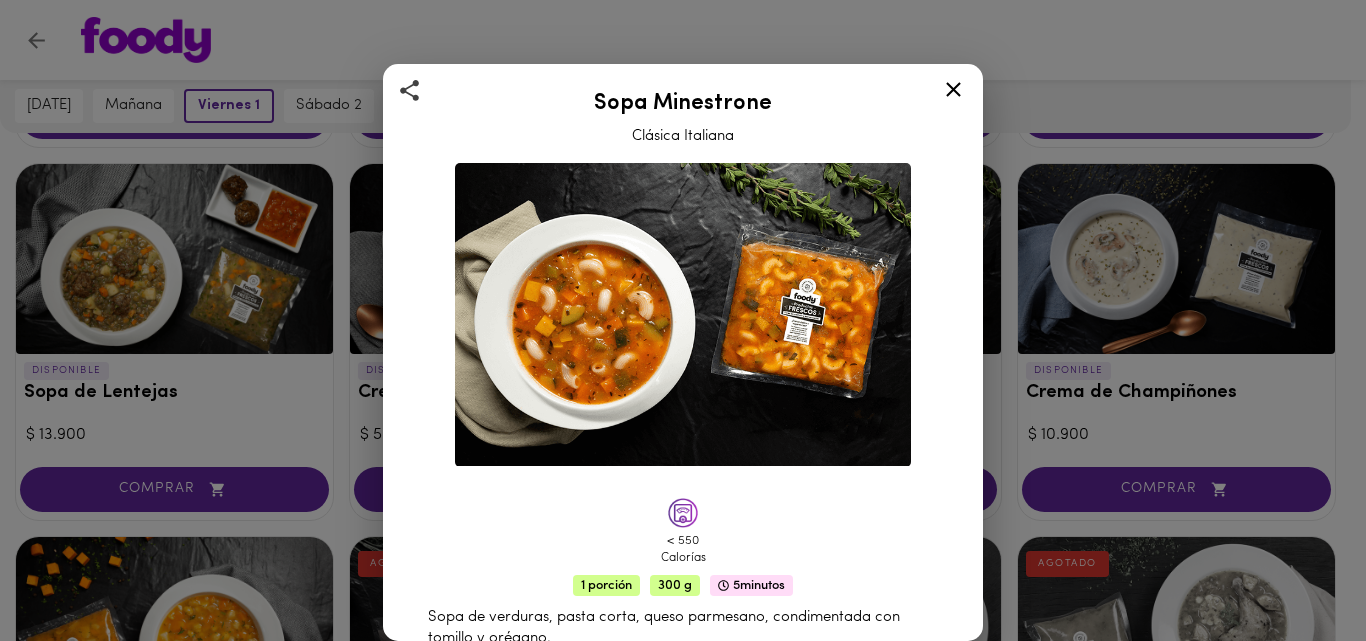 click on "Sopa Minestrone   Clásica Italiana < 550 Calorías 1   porción 300   g 5  minutos Sopa de verduras, pasta corta, queso parmesano, condimentada con tomillo y orégano. $ 8.900 Agregar al carrito 208 Calorías 9,7 Proteína 36,5 Carbs 2,8 Grasa 450 Sodio Prepáralo en casa    5  min "Mantenga congelado, consuma una vez abierto en el menor tiempo posible.                                                                                                                                                                                                                                                                                     Abre el paquete de sopa y calienta en una olla con tapa durante 8 minutos. Si te gusta la sopa más líquida, puedes agregarle medio vaso de agua y calentar en la olla con tapa por 10 min. Si quieres, puedes acompañar con un poco de arroz"			 ¡Buen provecho! Ingredientes Contiene:   Lácteos, Gluten" at bounding box center (683, 320) 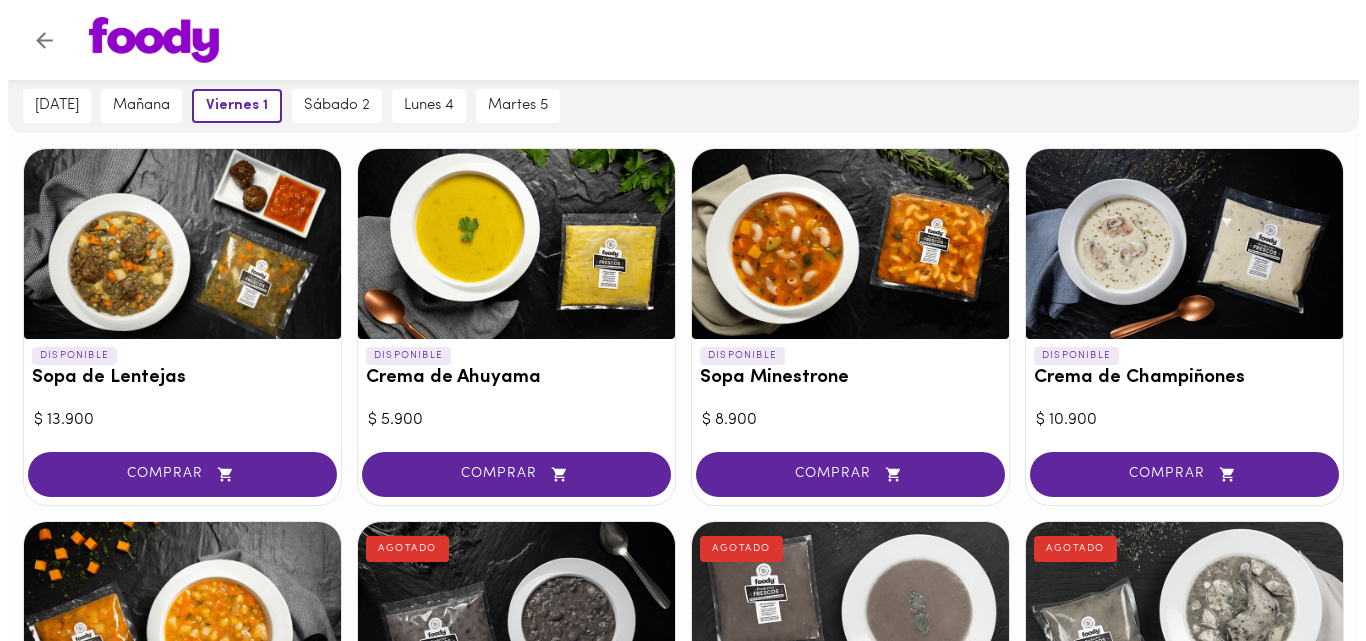 scroll, scrollTop: 600, scrollLeft: 0, axis: vertical 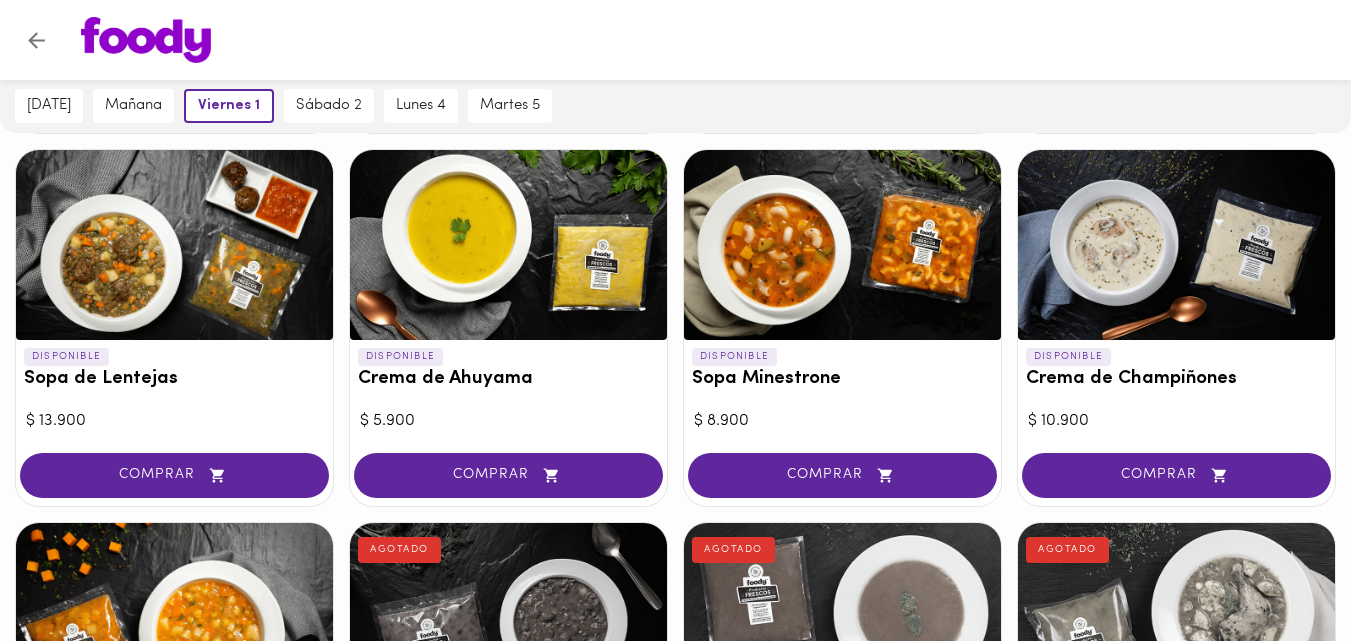 click at bounding box center (842, 245) 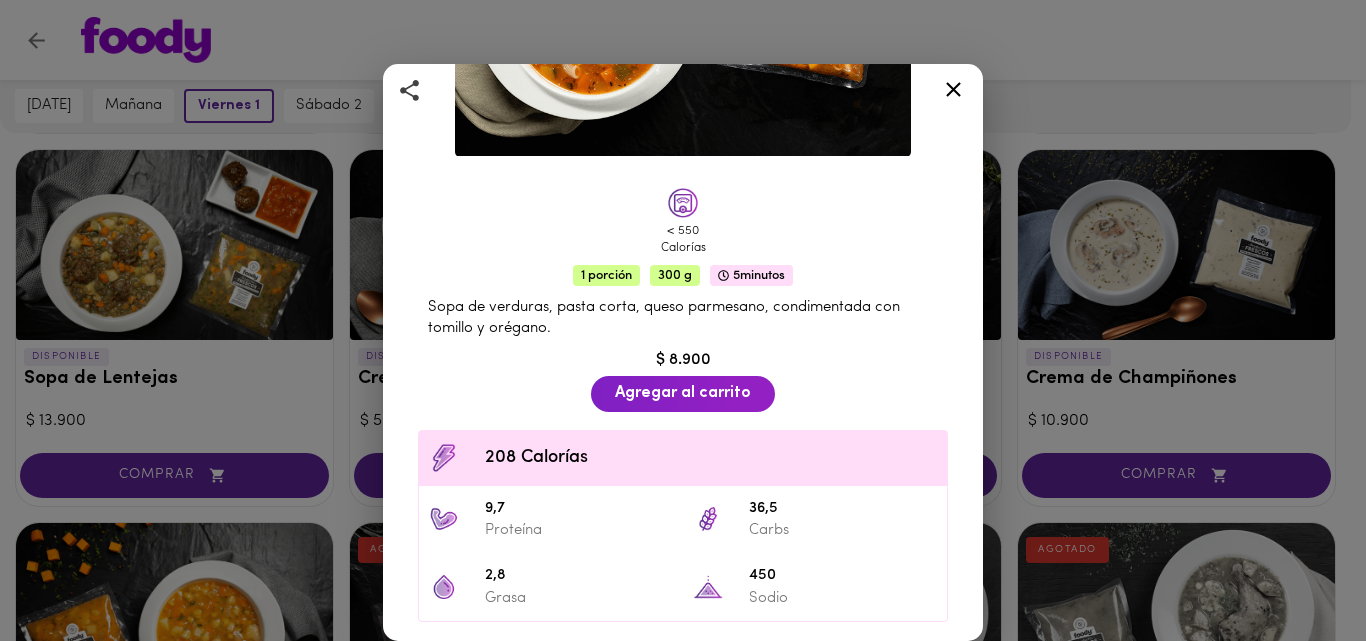 scroll, scrollTop: 312, scrollLeft: 0, axis: vertical 